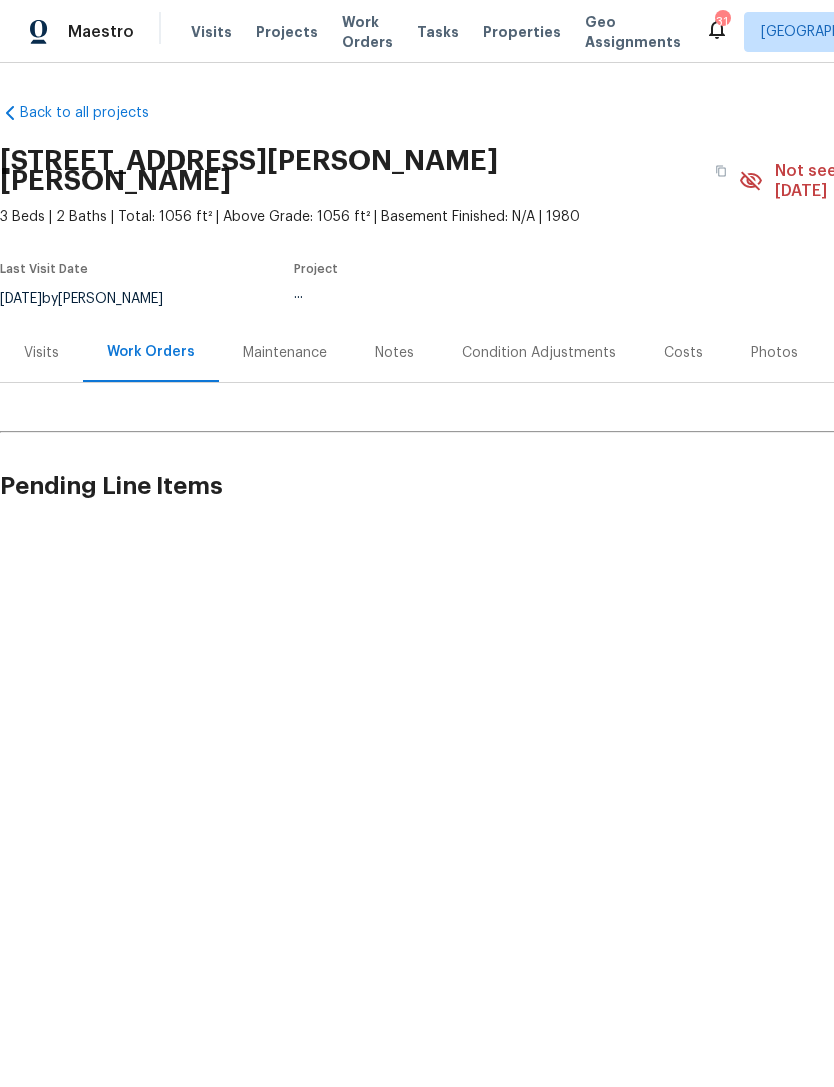 scroll, scrollTop: 0, scrollLeft: 0, axis: both 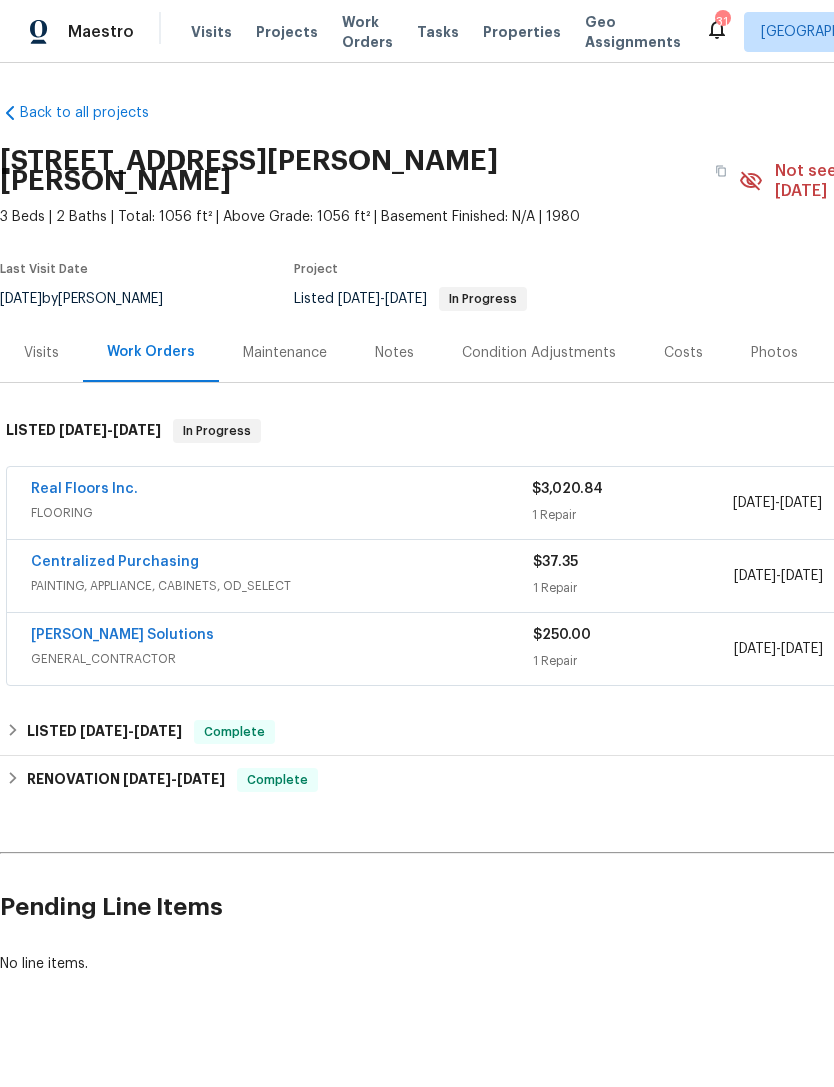 click on "Properties" at bounding box center [522, 32] 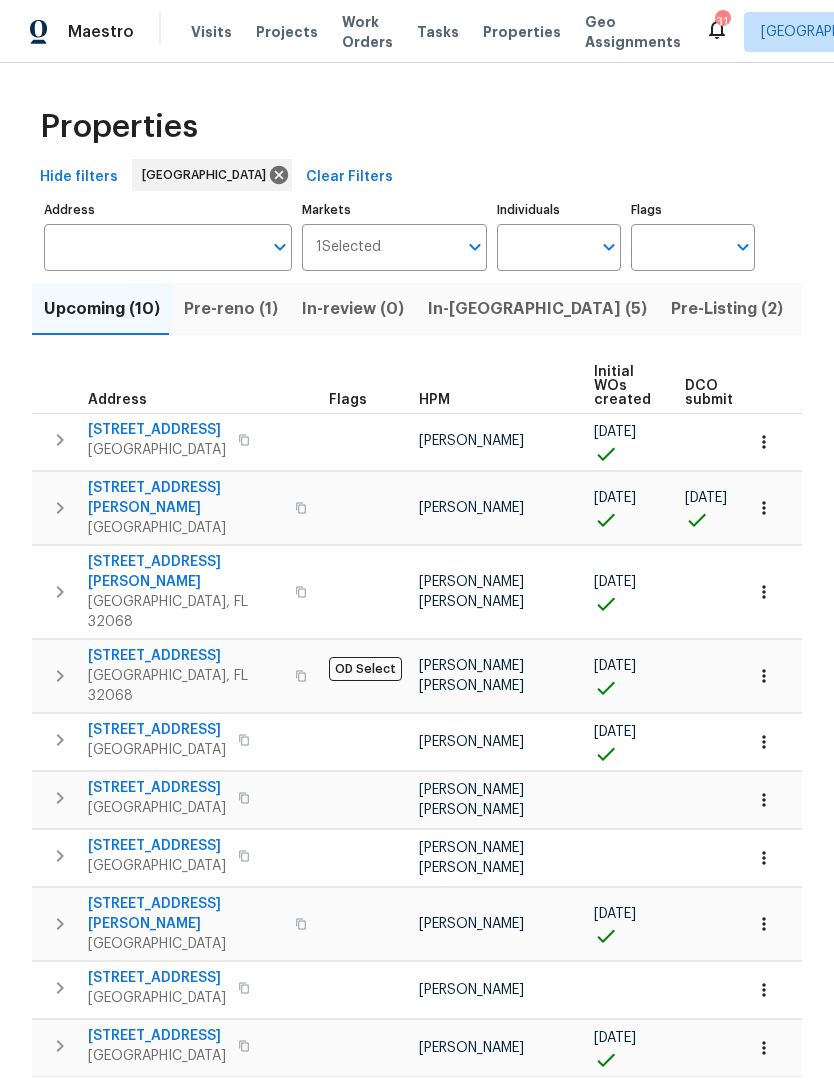 click on "Pre-reno (1)" at bounding box center [231, 309] 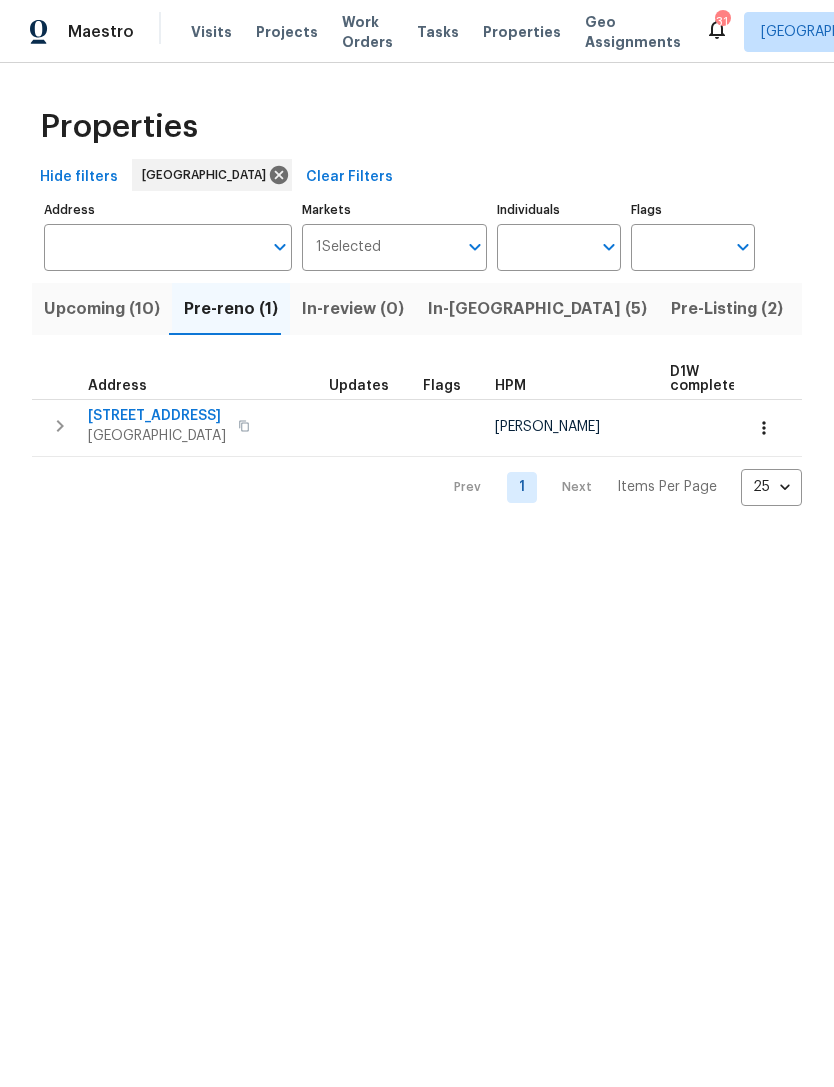 click on "Upcoming (10)" at bounding box center (102, 309) 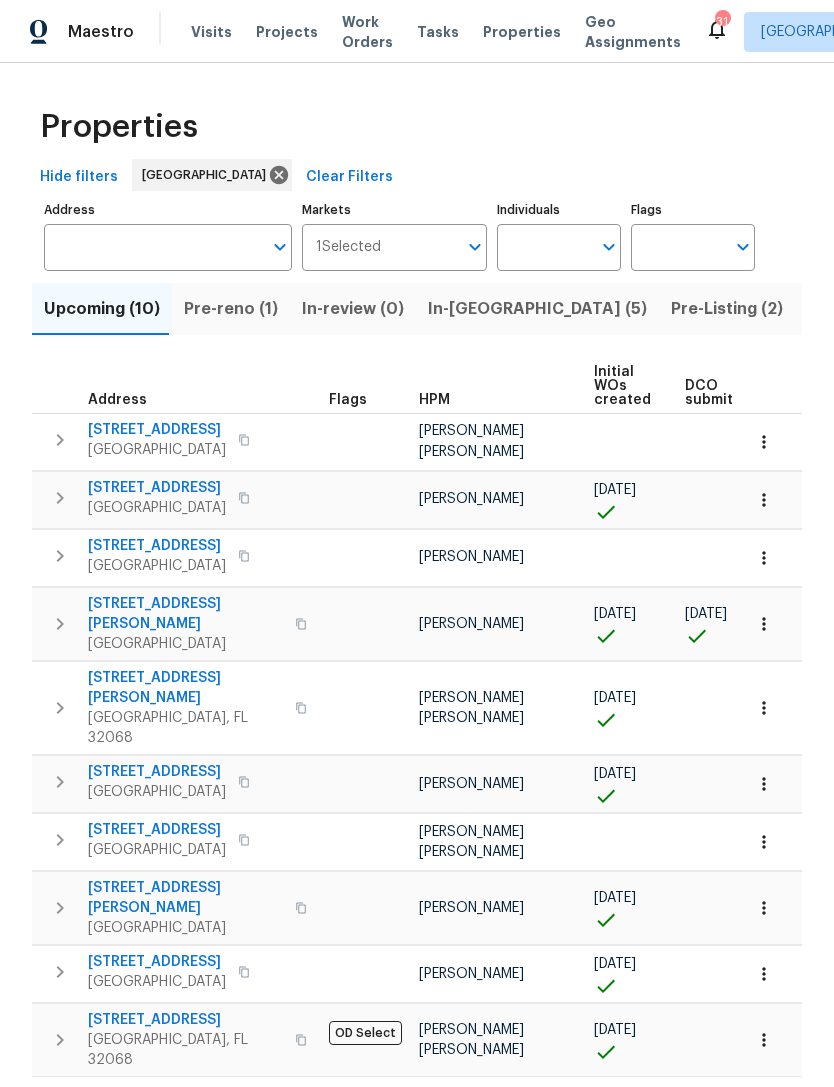 click on "HPM" at bounding box center (434, 400) 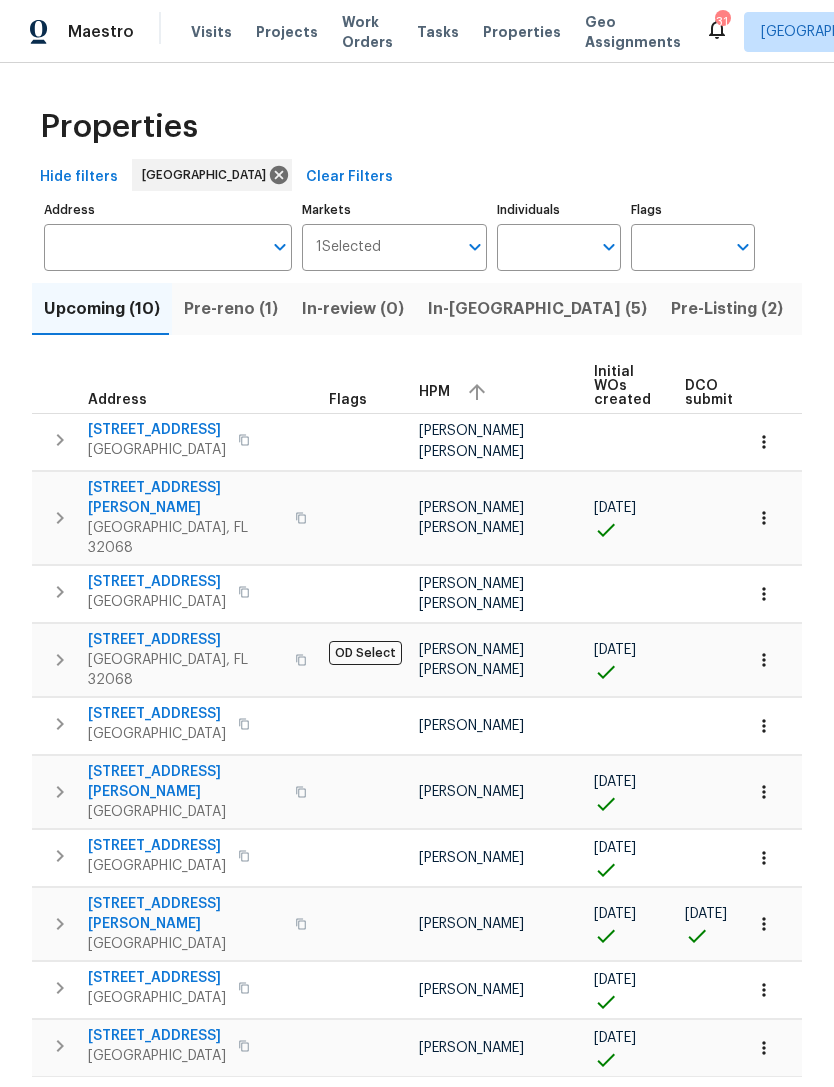 scroll, scrollTop: 0, scrollLeft: 0, axis: both 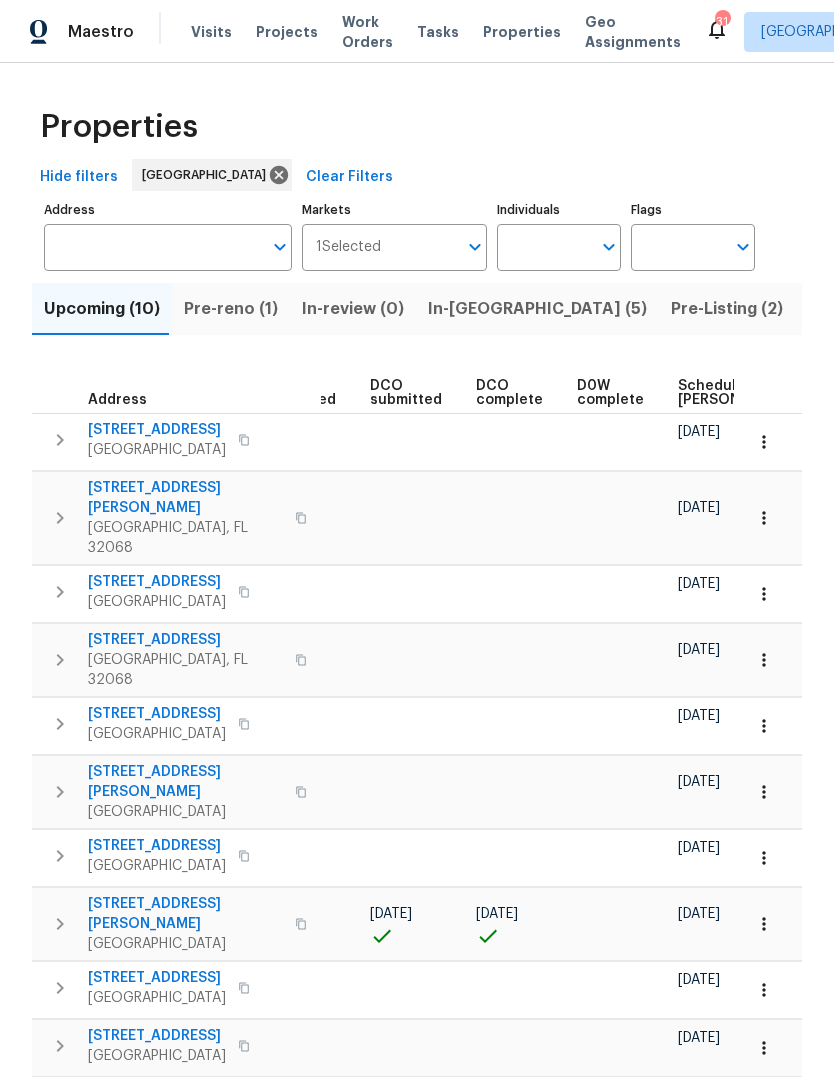 click on "In-reno (5)" at bounding box center [537, 309] 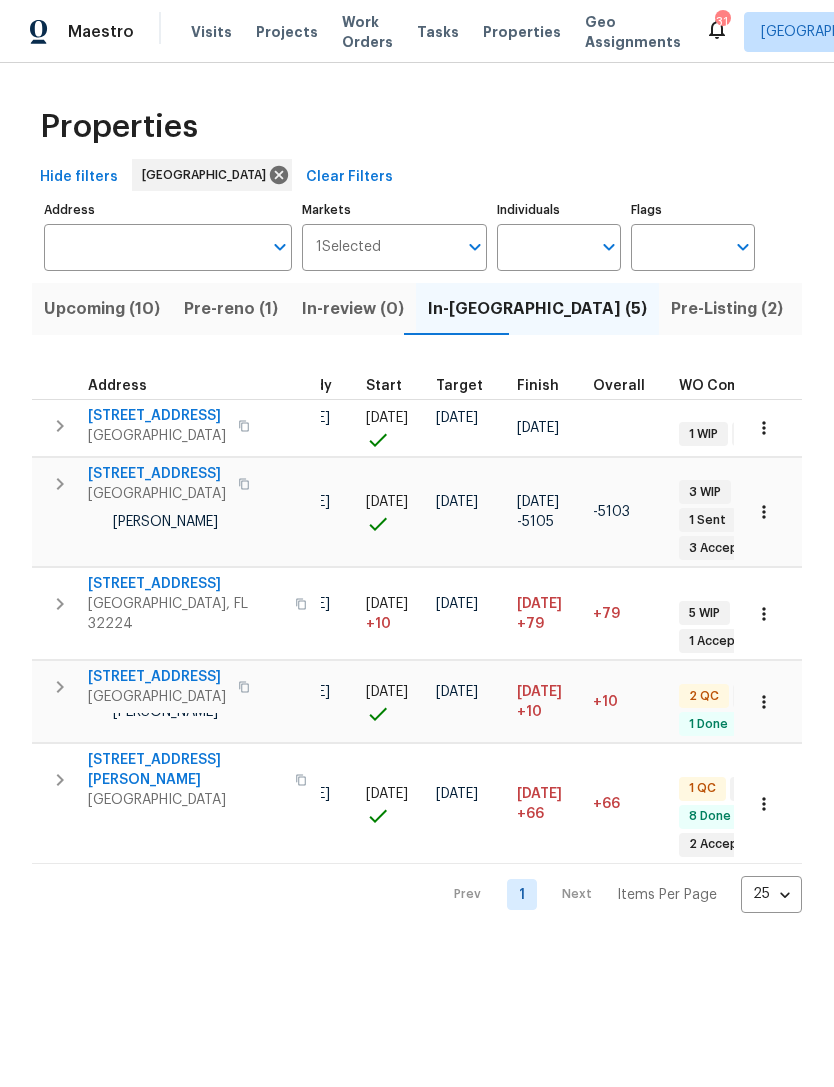 scroll, scrollTop: 0, scrollLeft: 402, axis: horizontal 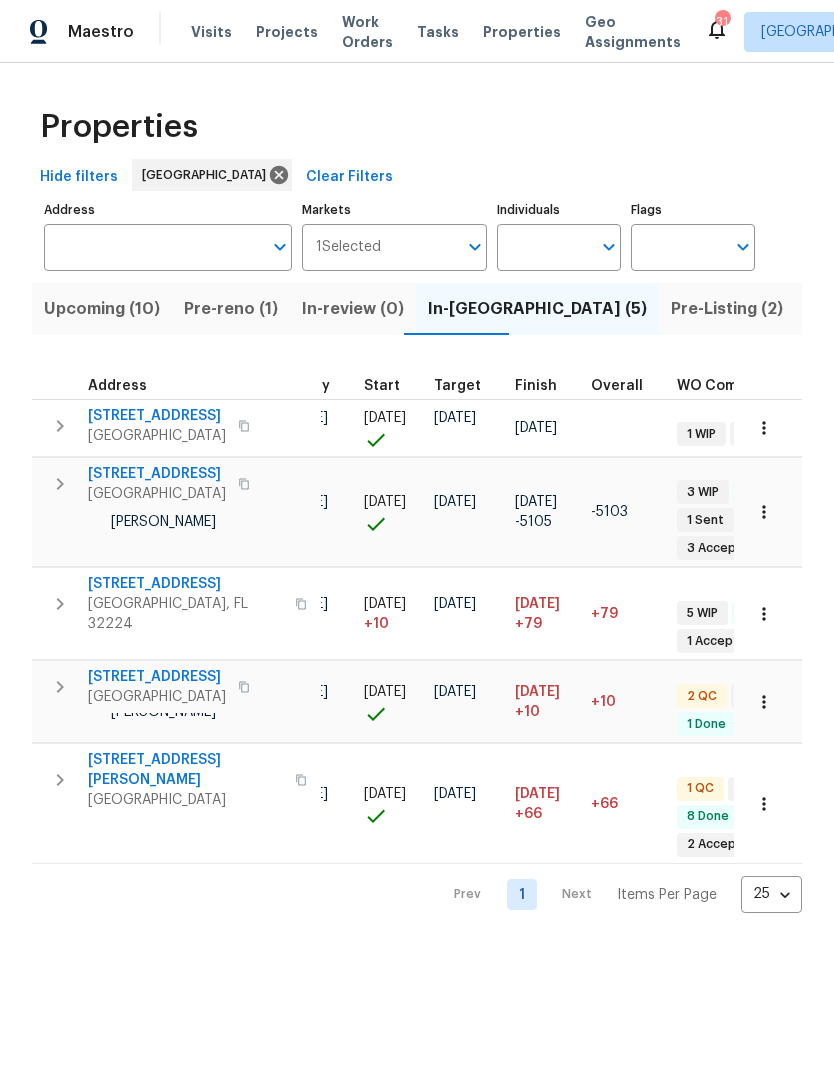 click 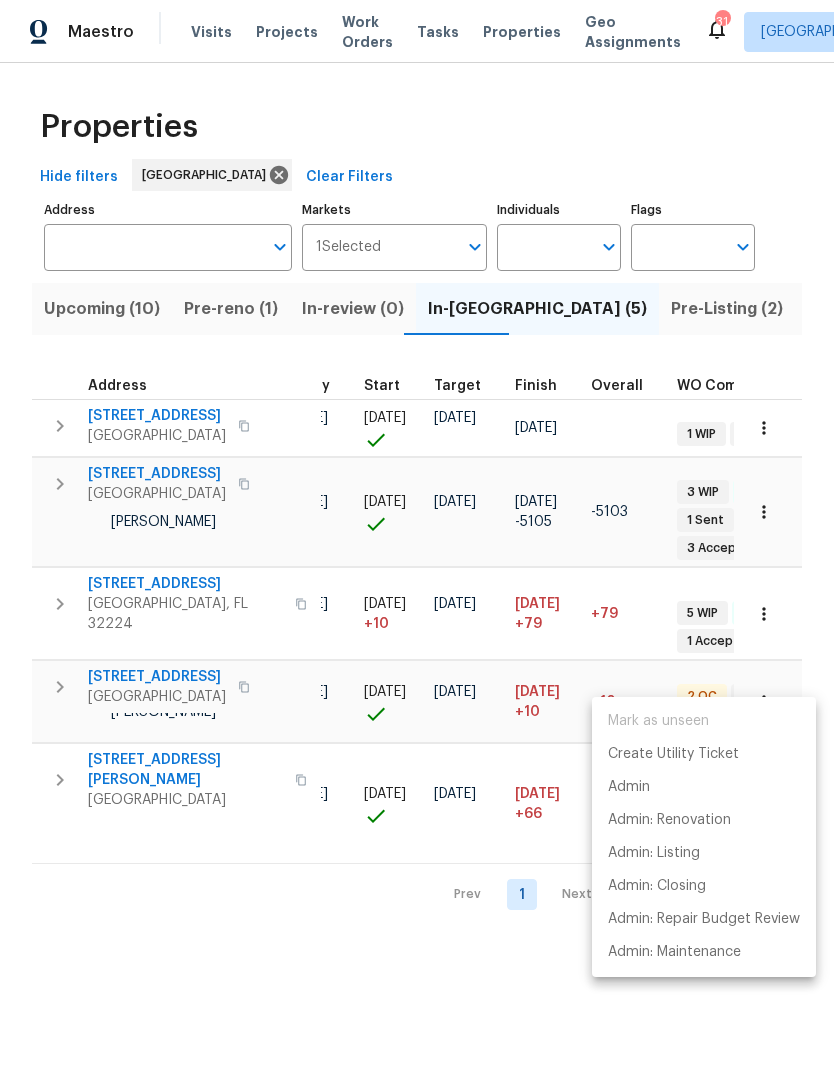 click at bounding box center [417, 543] 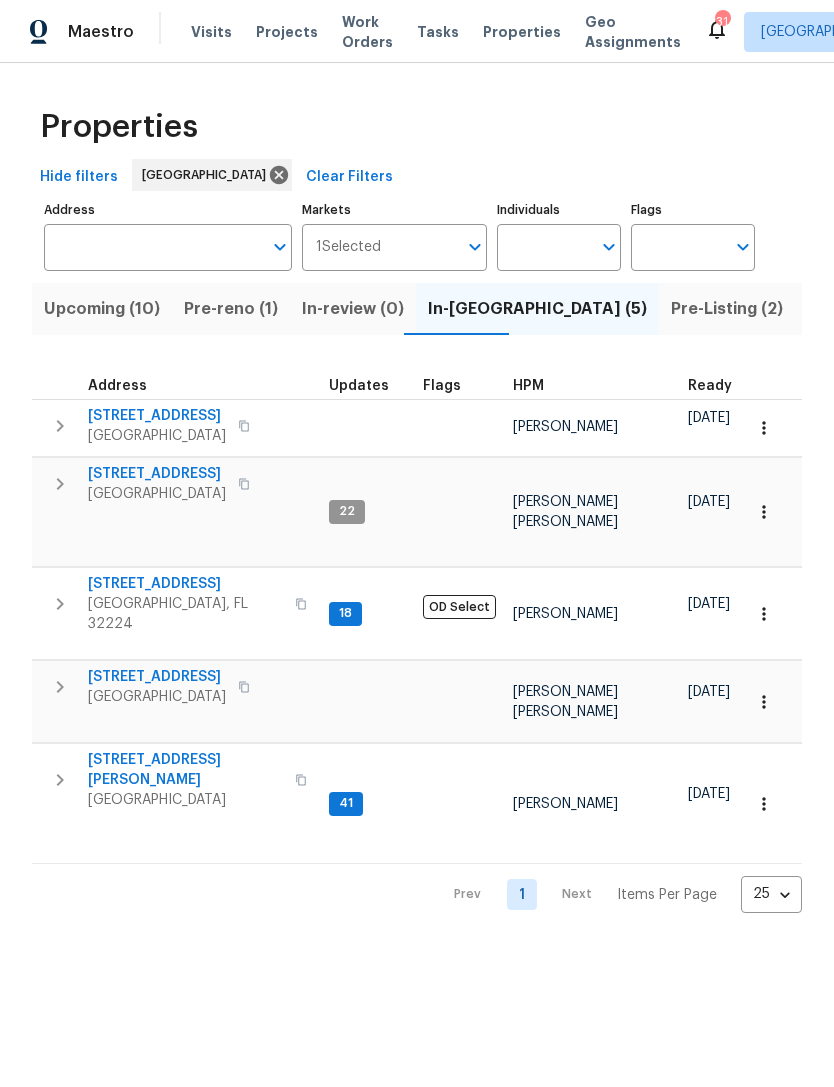 scroll, scrollTop: 16, scrollLeft: 0, axis: vertical 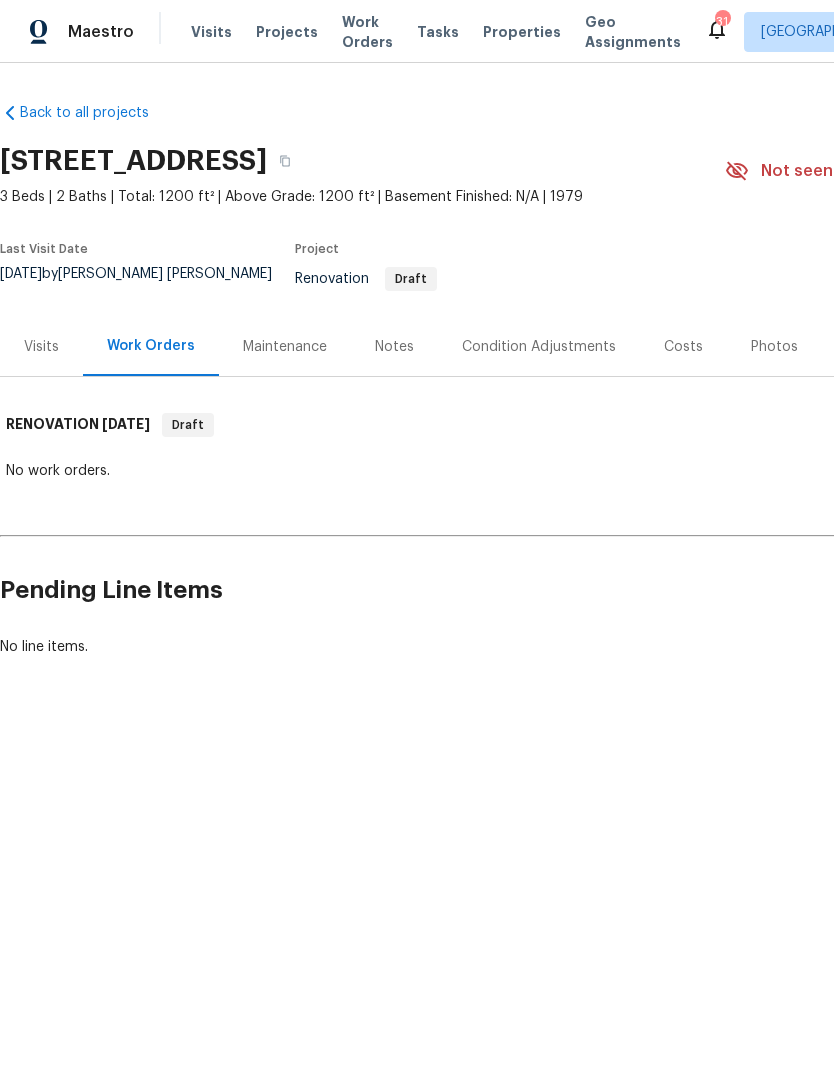 click on "Visits" at bounding box center (41, 347) 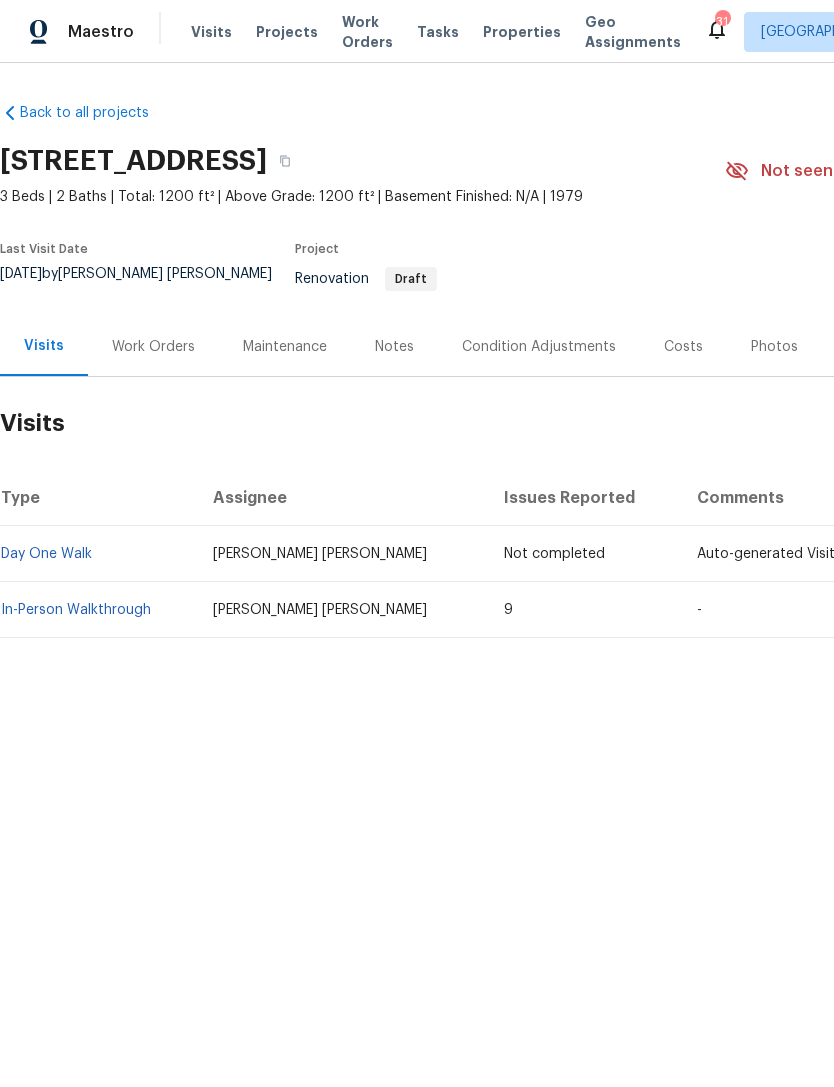 click on "Work Orders" at bounding box center (153, 347) 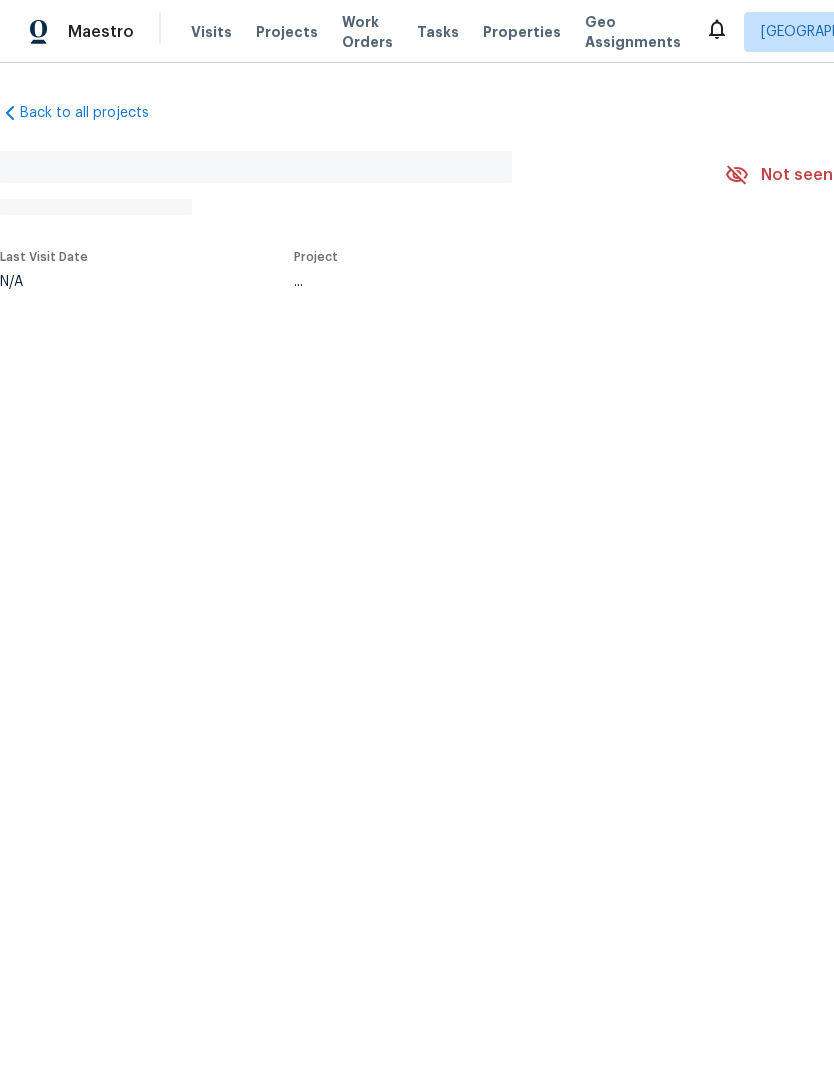 scroll, scrollTop: 0, scrollLeft: 0, axis: both 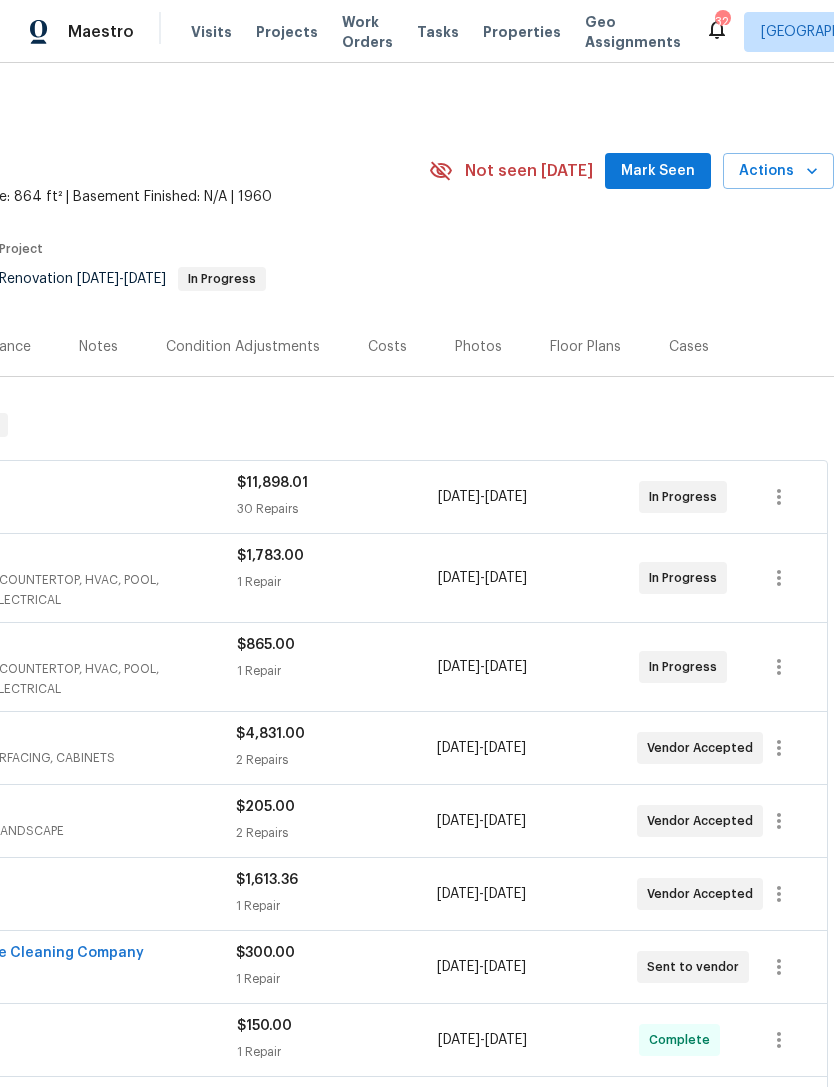 click on "Actions" at bounding box center (778, 171) 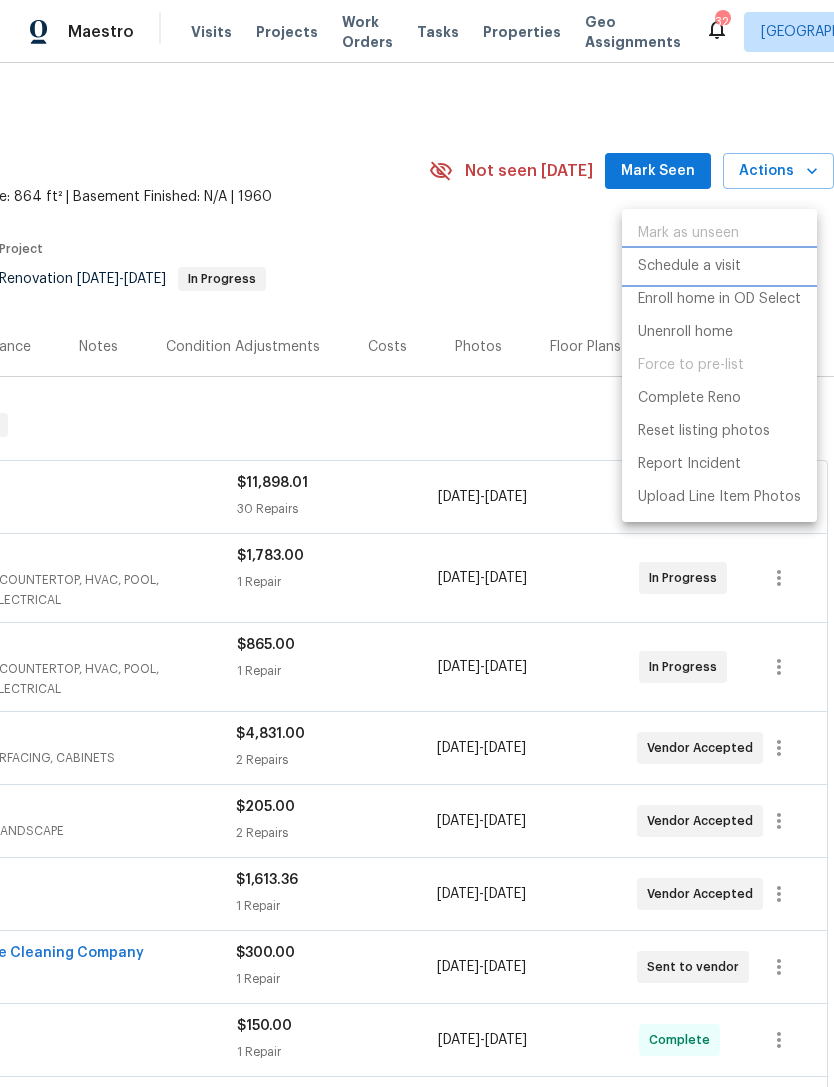 click on "Schedule a visit" at bounding box center (689, 266) 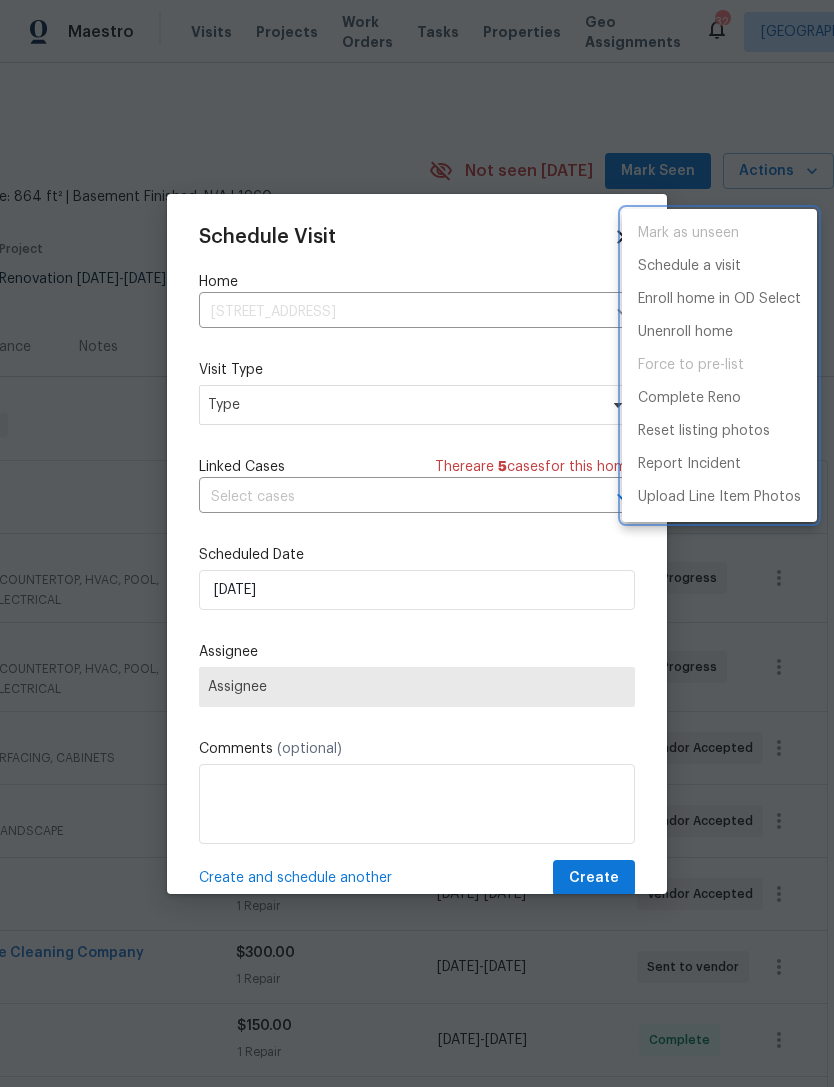 click at bounding box center [417, 543] 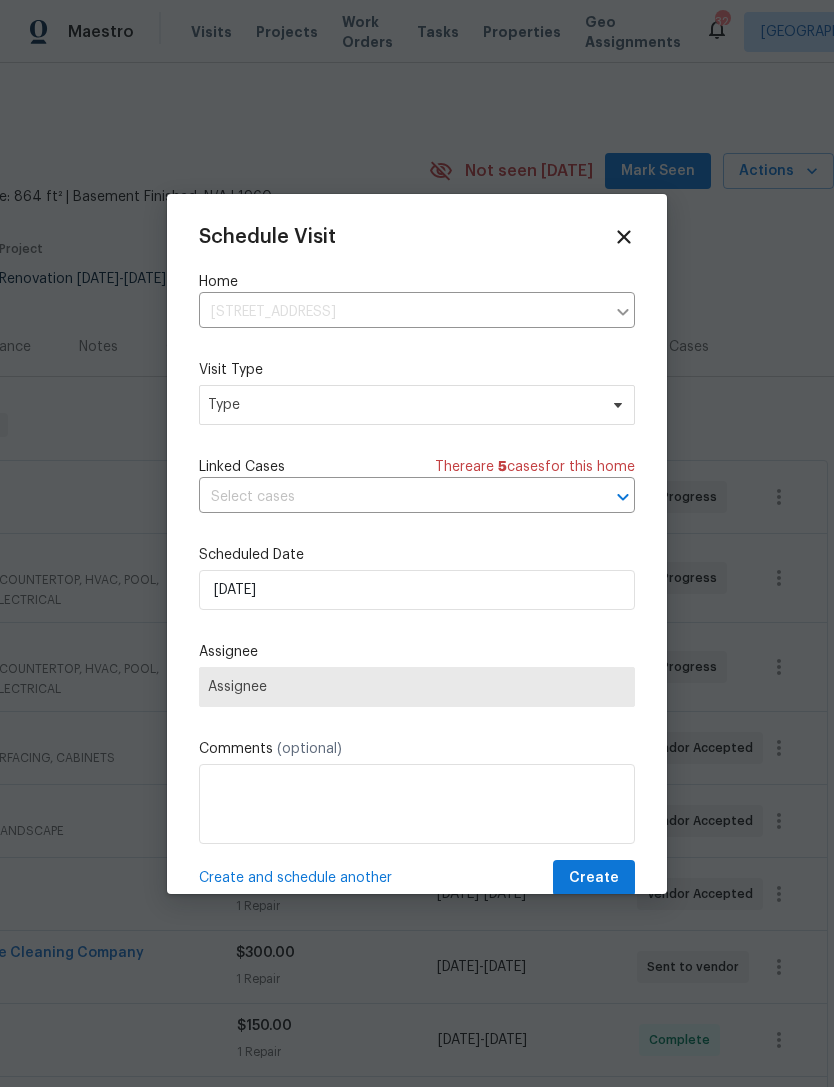 click on "Mark as unseen Schedule a visit Enroll home in OD Select Unenroll home Force to pre-list Complete Reno   Reset listing photos Report Incident Upload Line Item Photos" at bounding box center [417, 543] 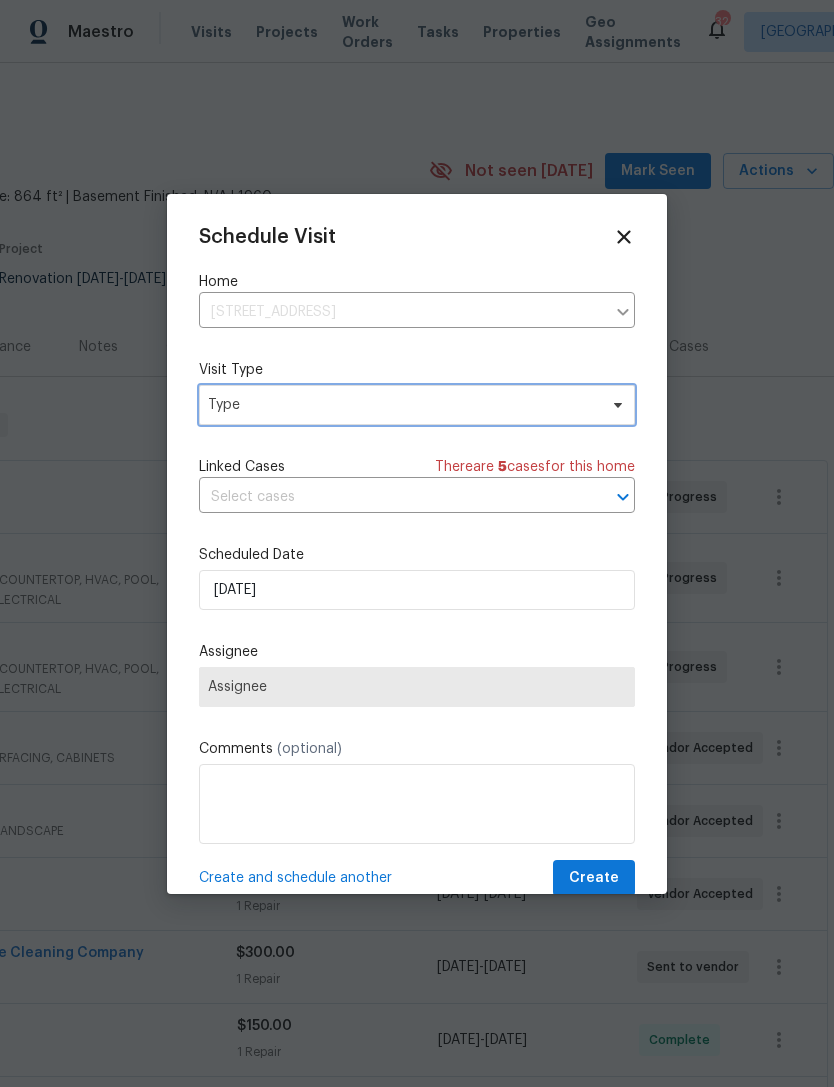click 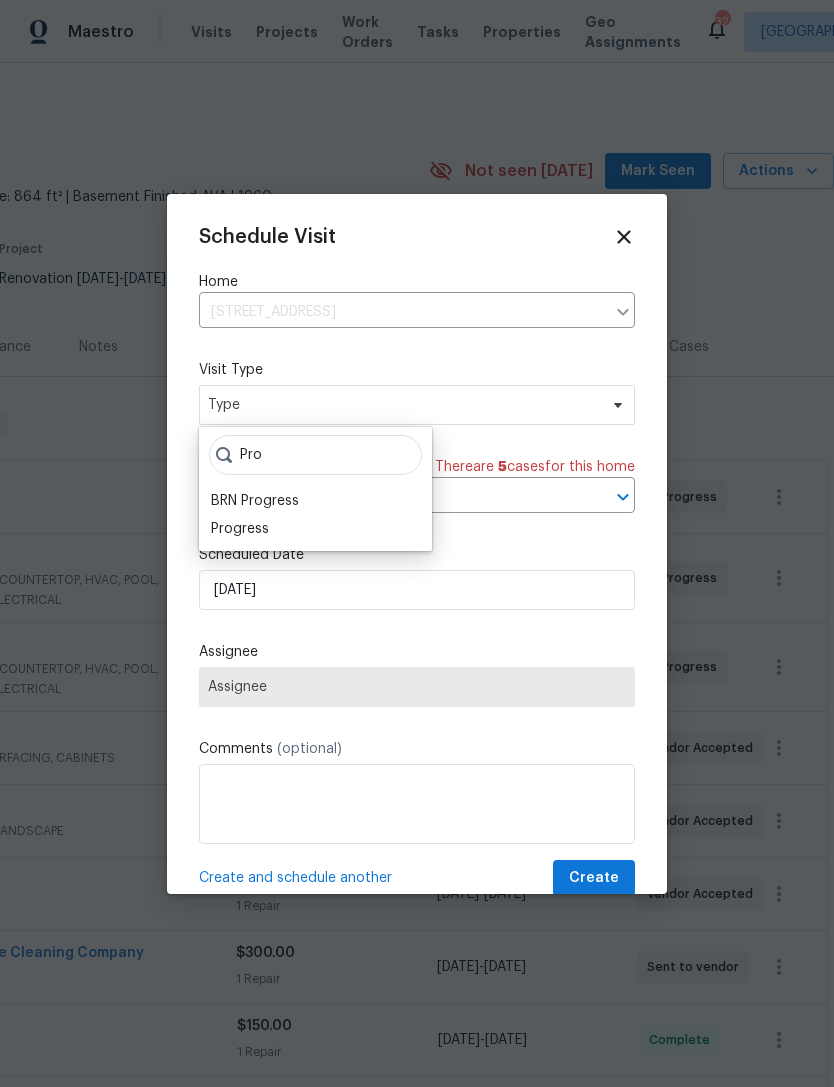 type on "Pro" 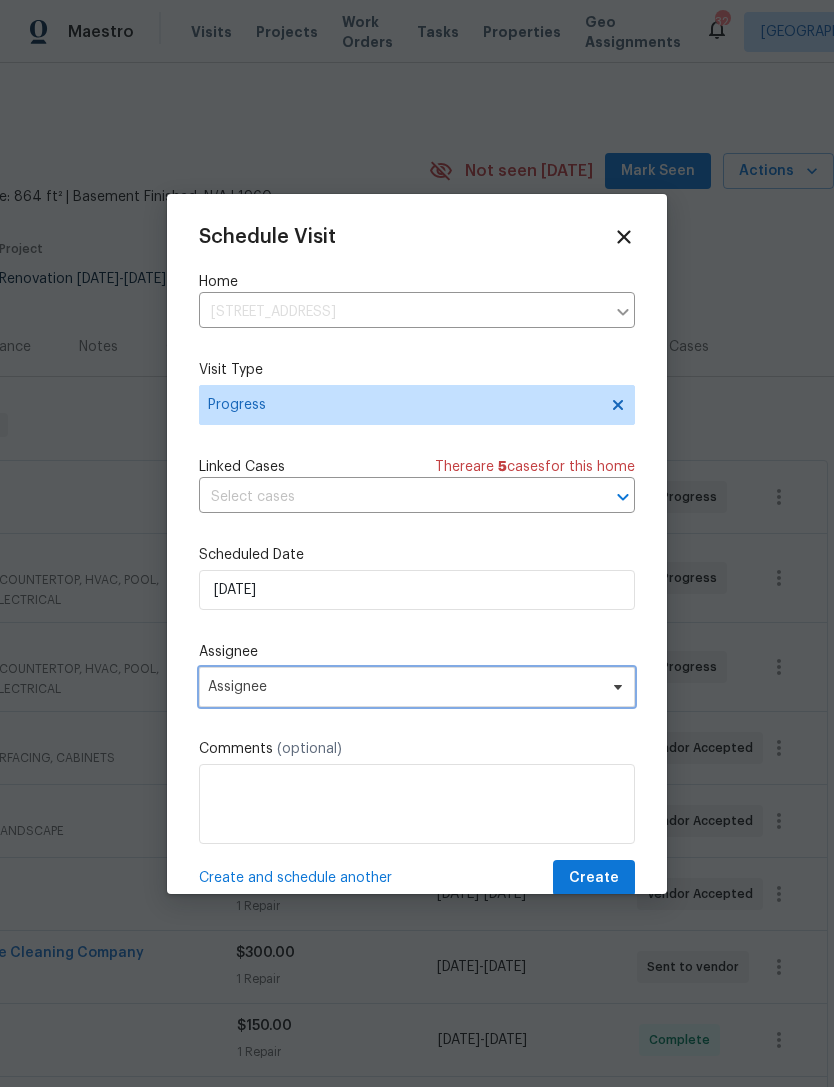 click on "Assignee" at bounding box center (417, 687) 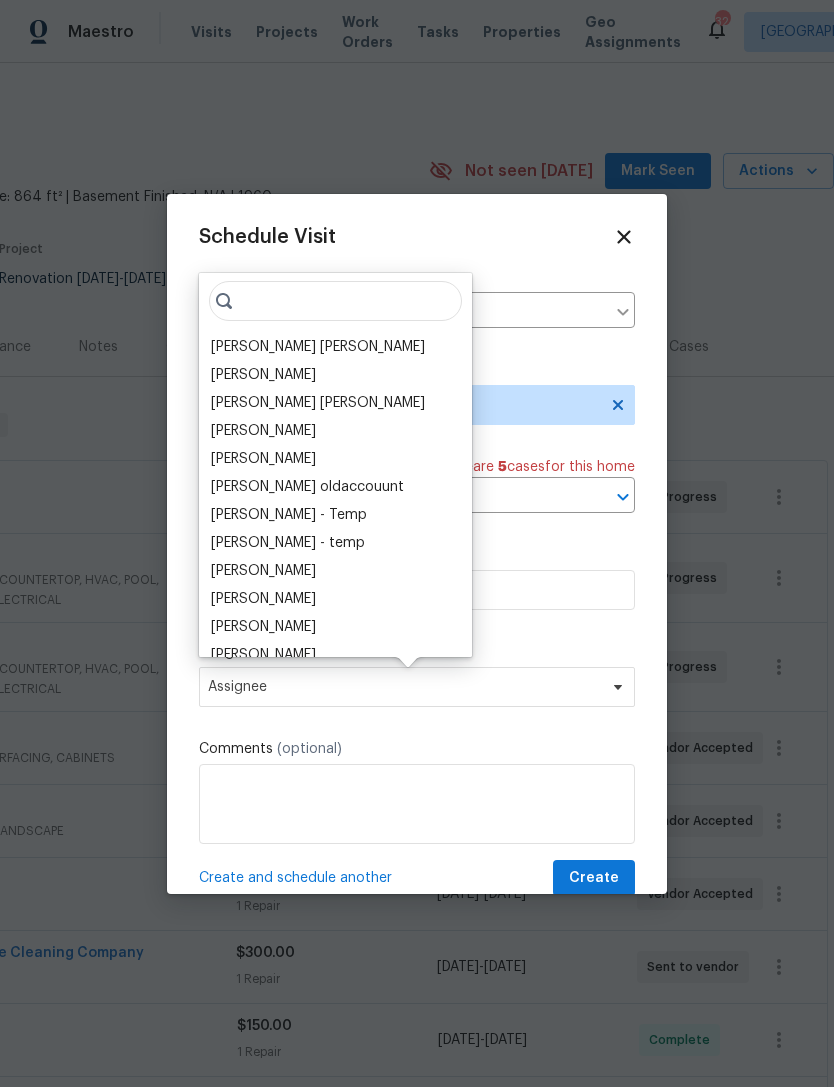 click at bounding box center [335, 301] 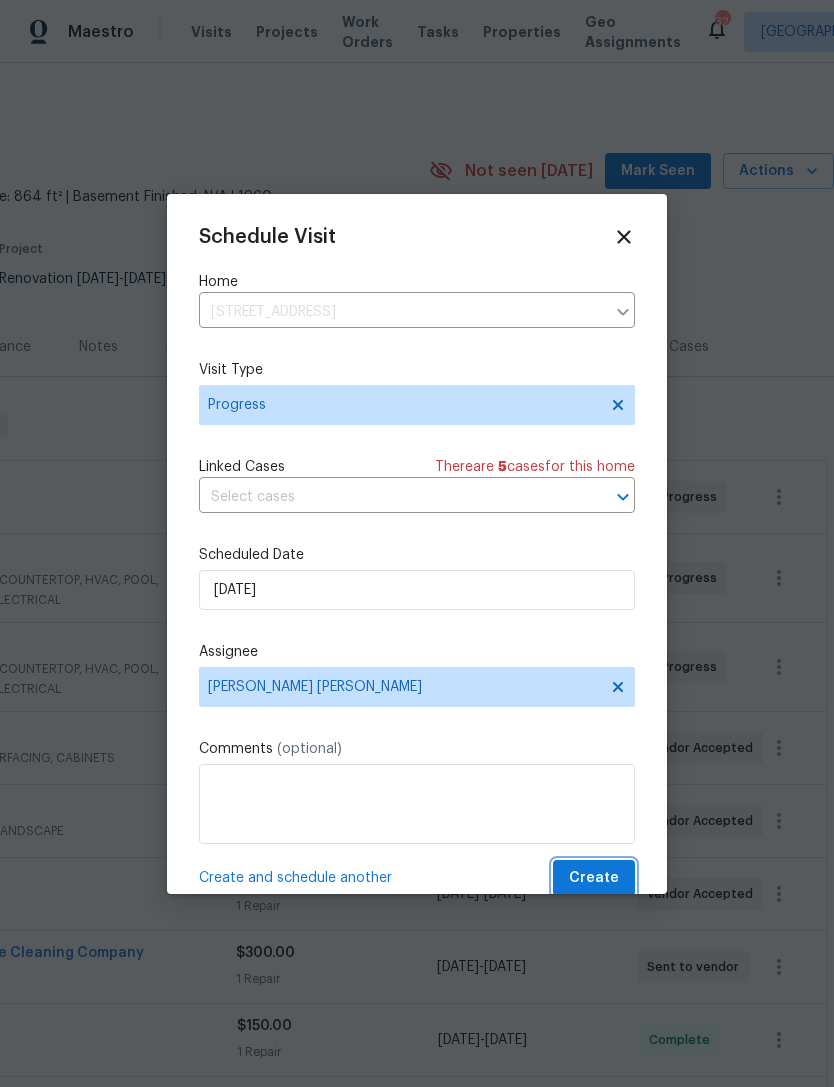 click on "Create" at bounding box center (594, 878) 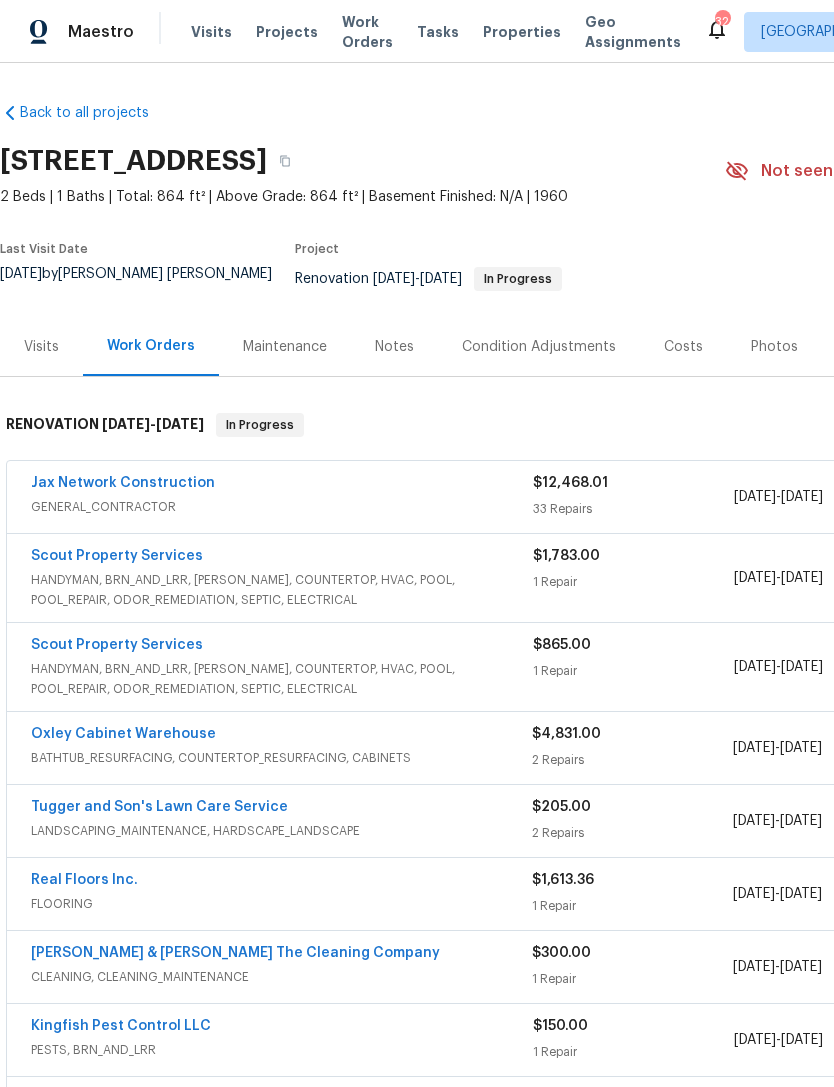 scroll, scrollTop: 0, scrollLeft: 0, axis: both 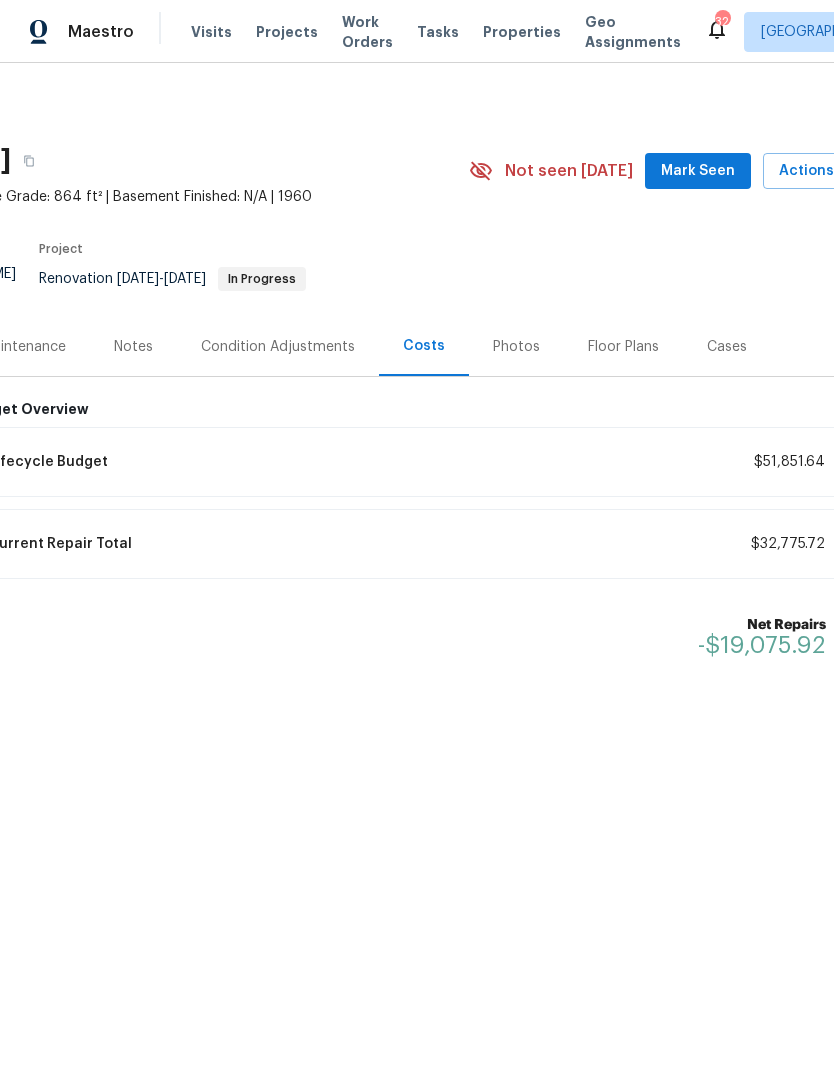 click on "Notes" at bounding box center (133, 346) 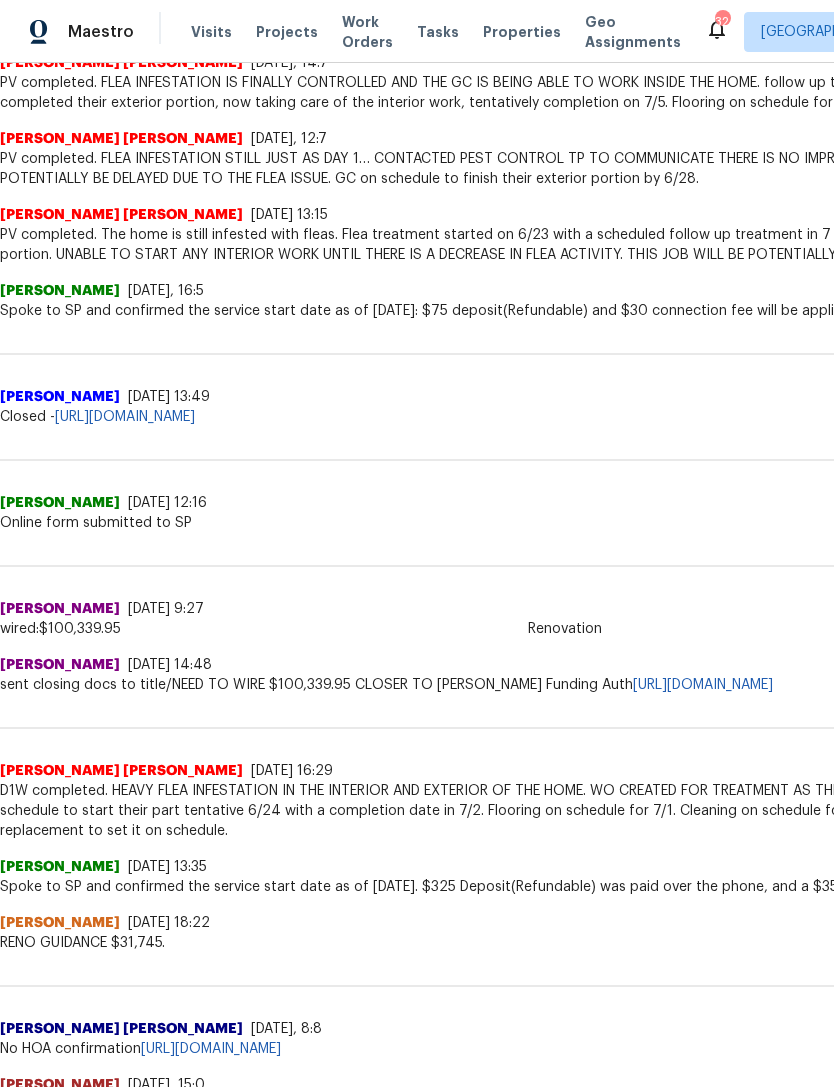 scroll, scrollTop: 740, scrollLeft: 0, axis: vertical 